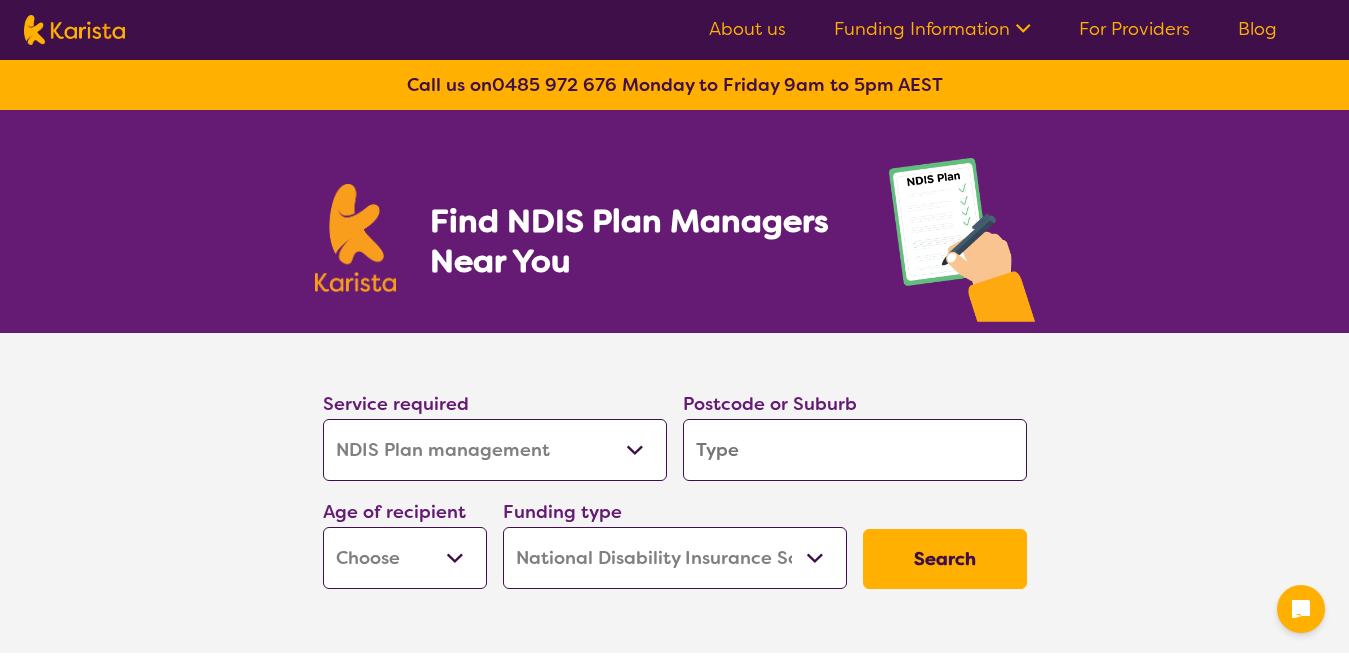select on "NDIS Plan management" 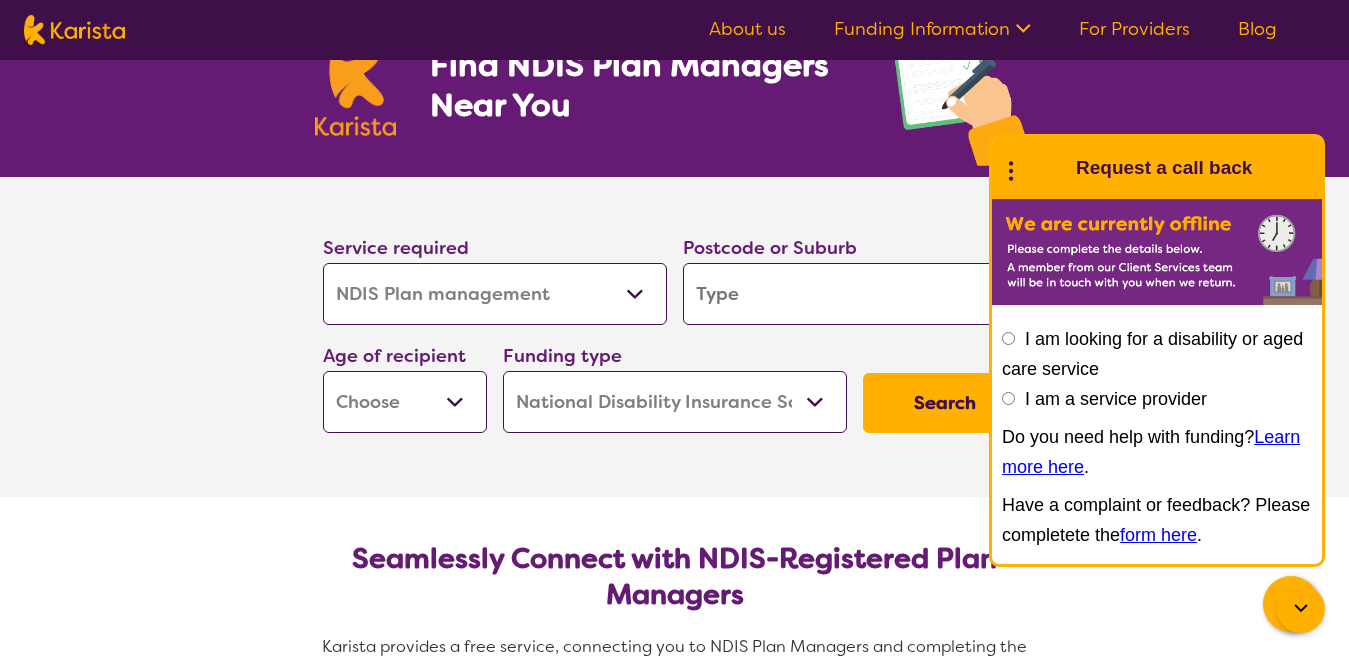 scroll, scrollTop: 164, scrollLeft: 0, axis: vertical 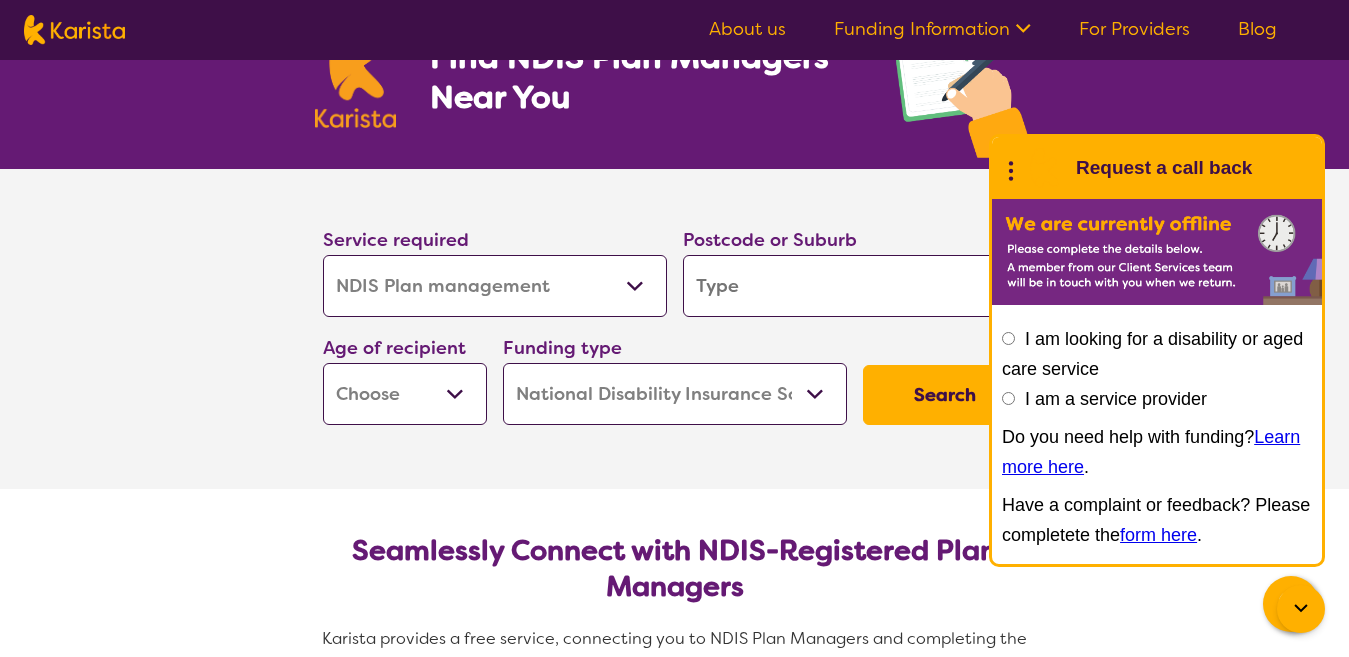 click on "End Conversation Request a call back" at bounding box center (1157, 168) 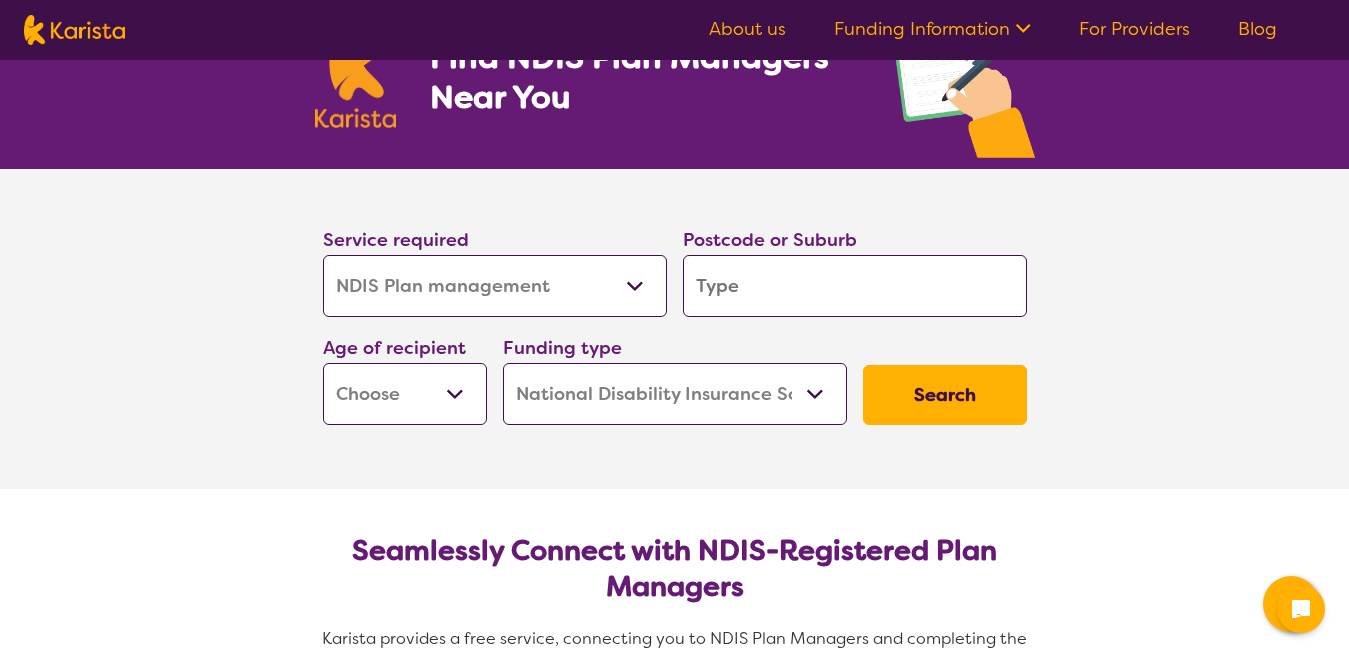 click 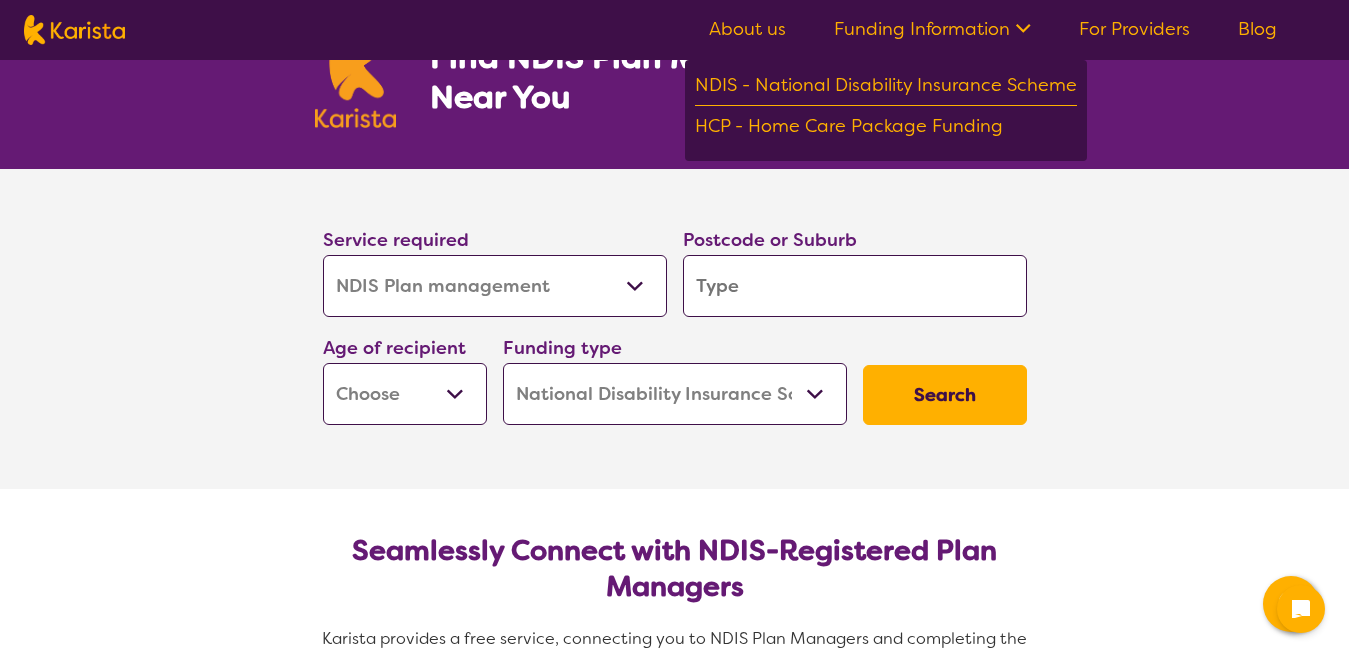 click 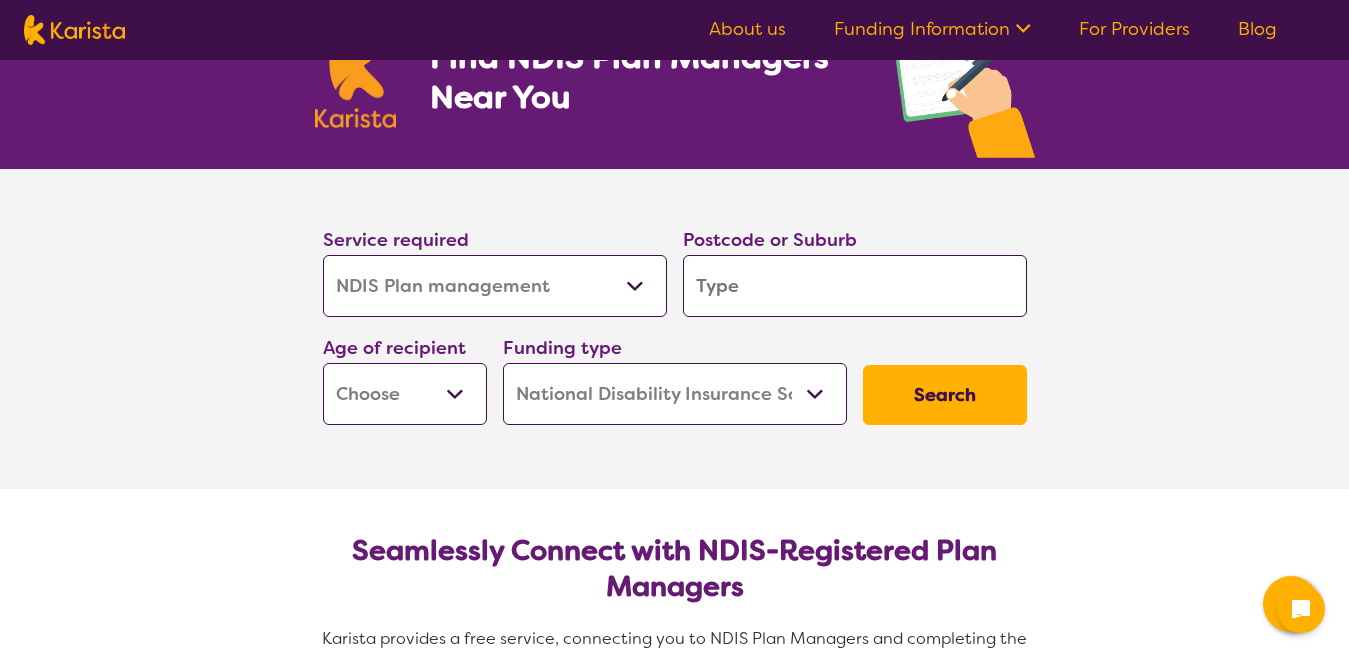 click at bounding box center (855, 286) 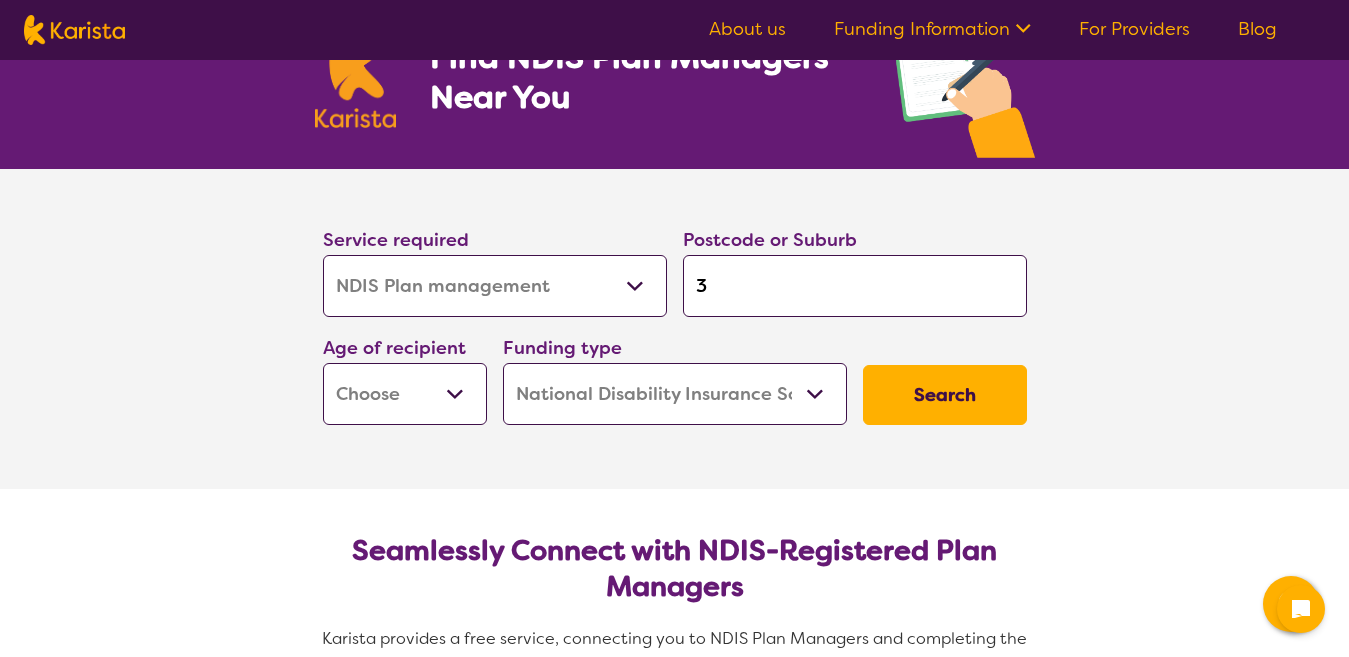 type on "3" 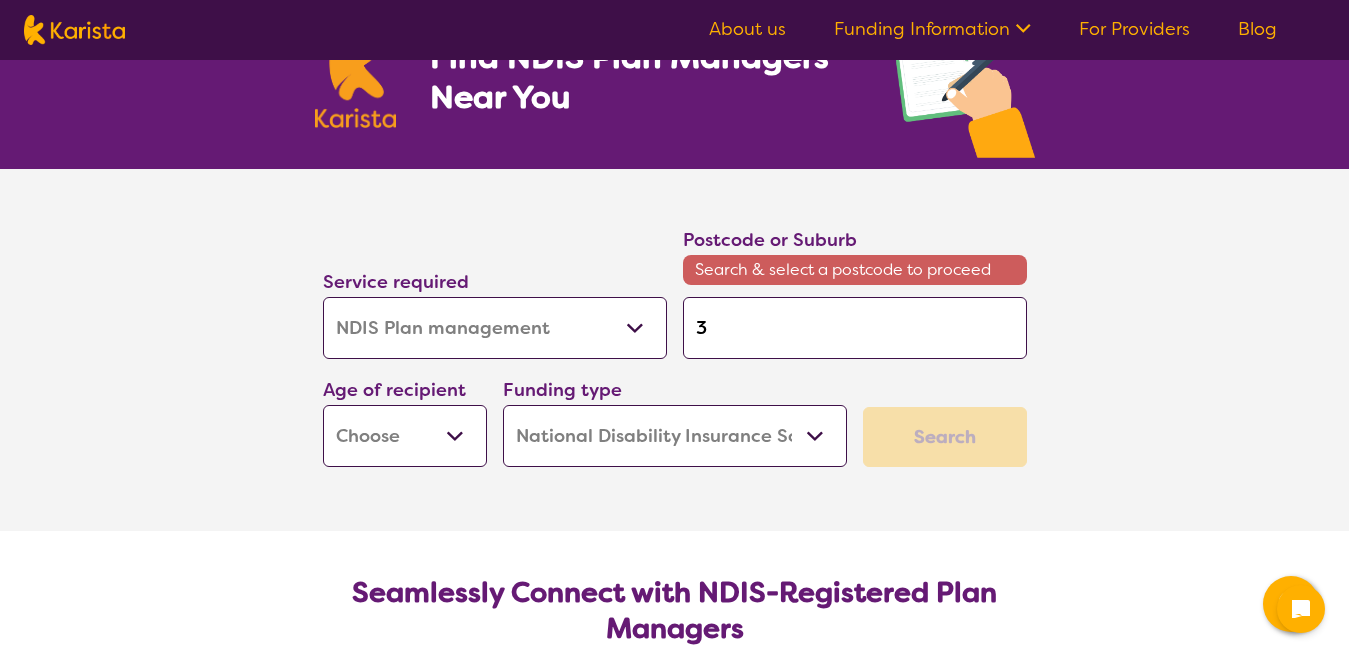 type on "39" 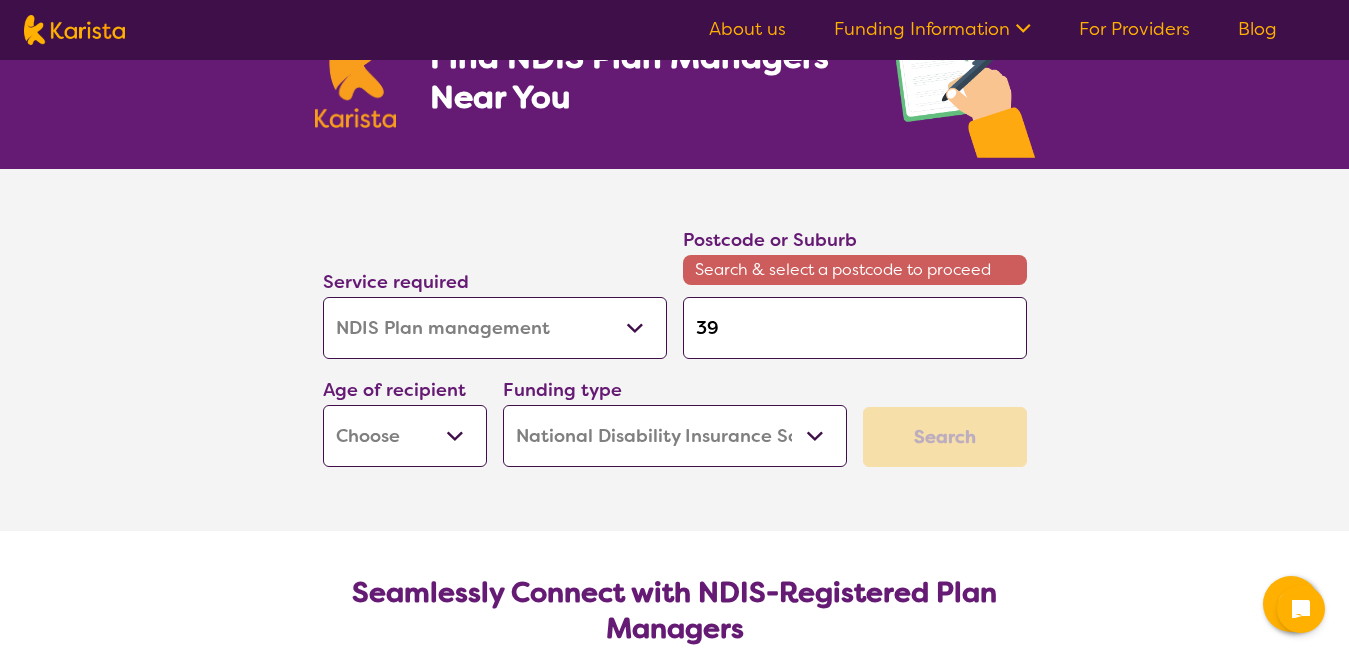 type on "39" 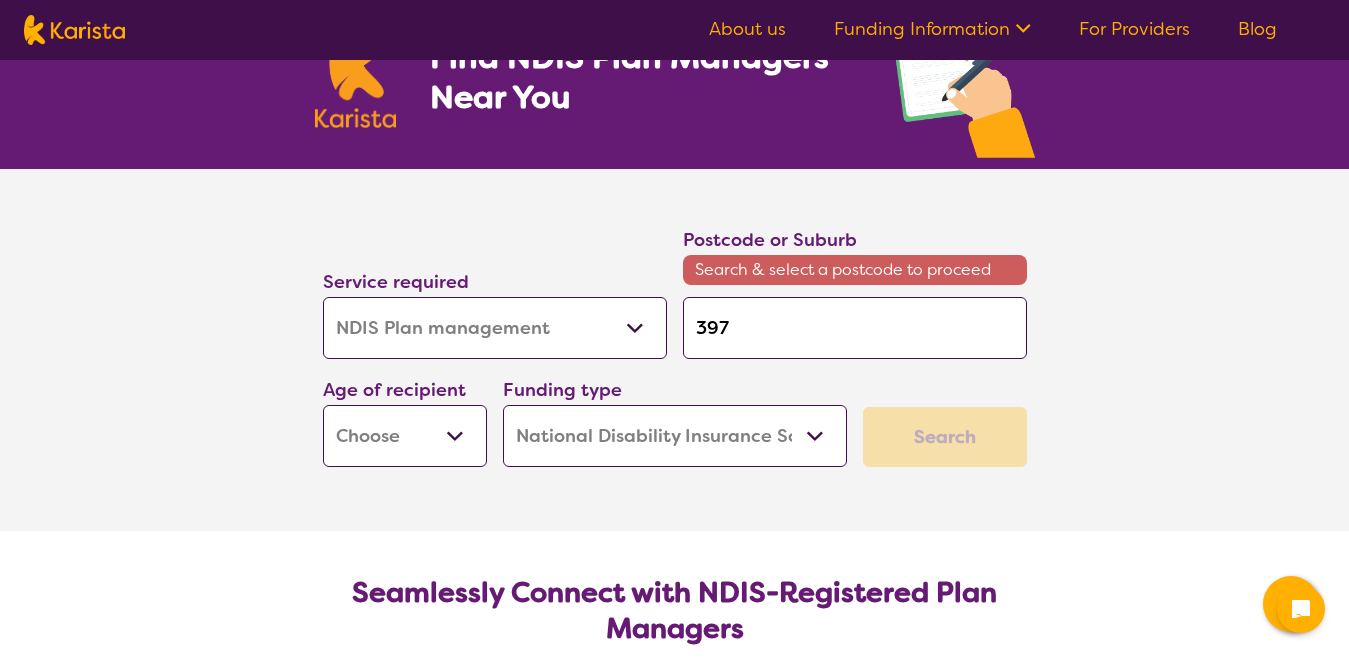 type on "[NUMBER]" 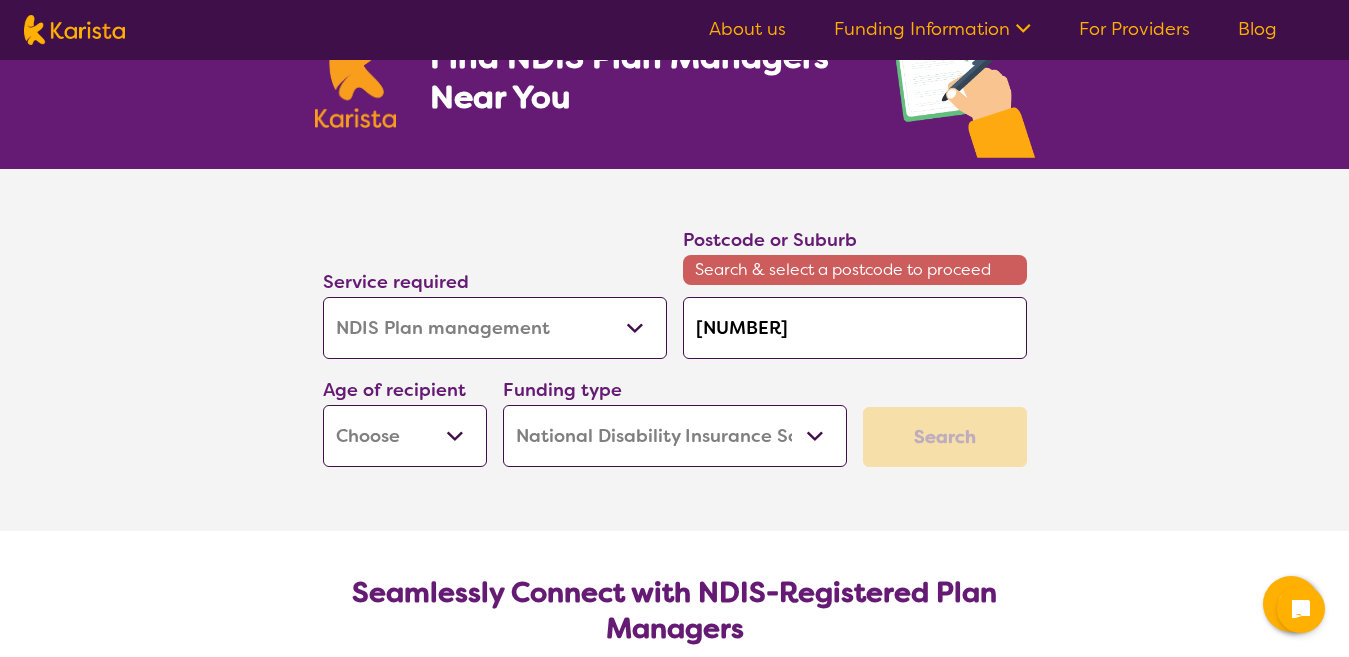 type on "[NUMBER]" 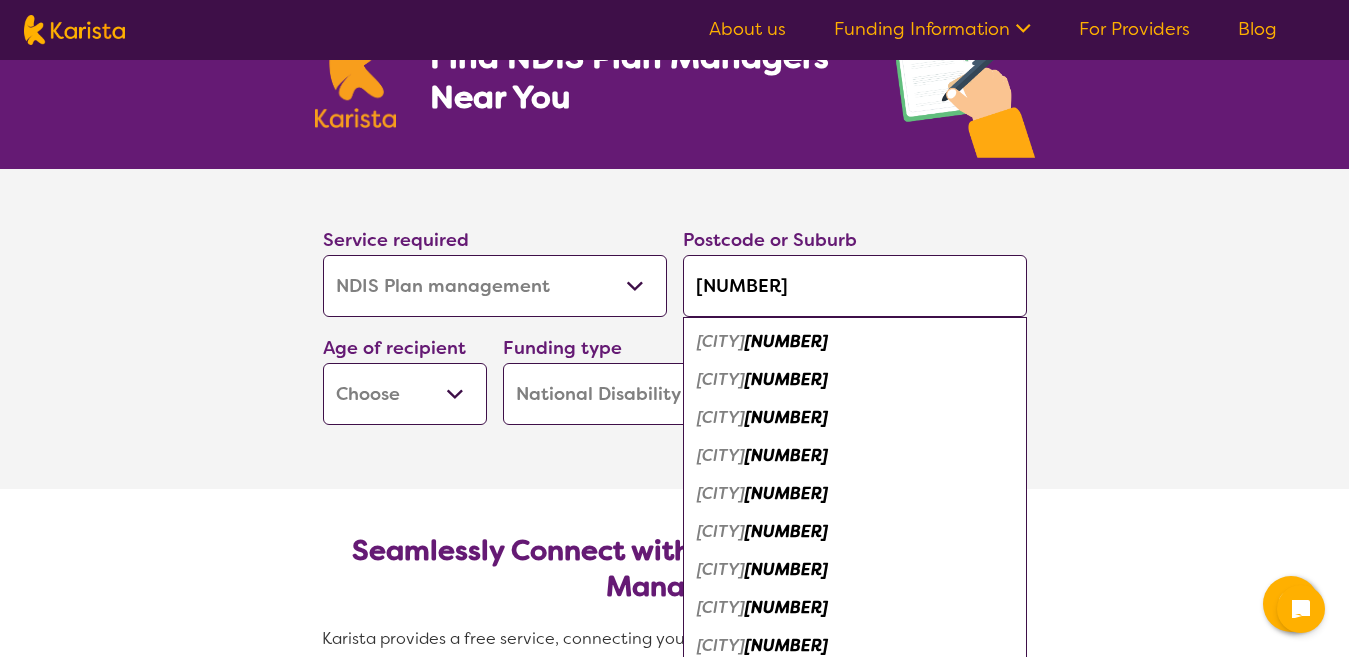 type on "[NUMBER]" 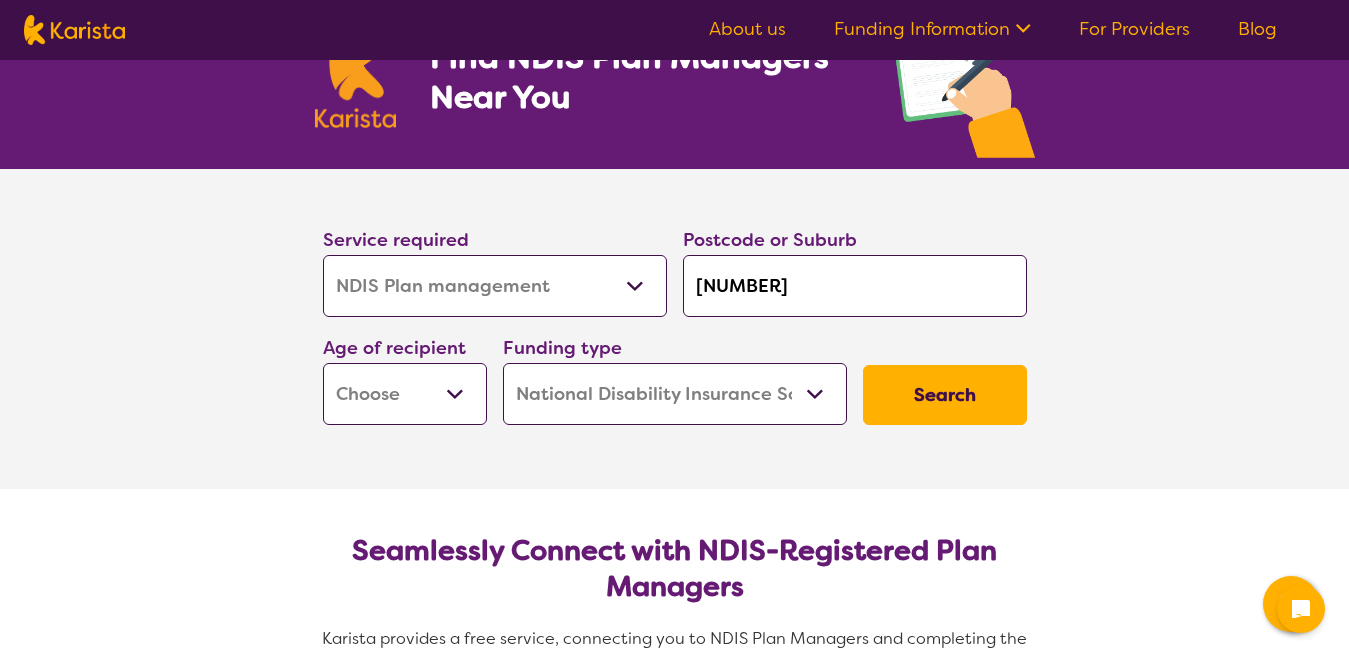 click on "Early Childhood - 0 to 9 Child - 10 to 11 Adolescent - 12 to 17 Adult - 18 to 64 Aged - 65+" at bounding box center [405, 394] 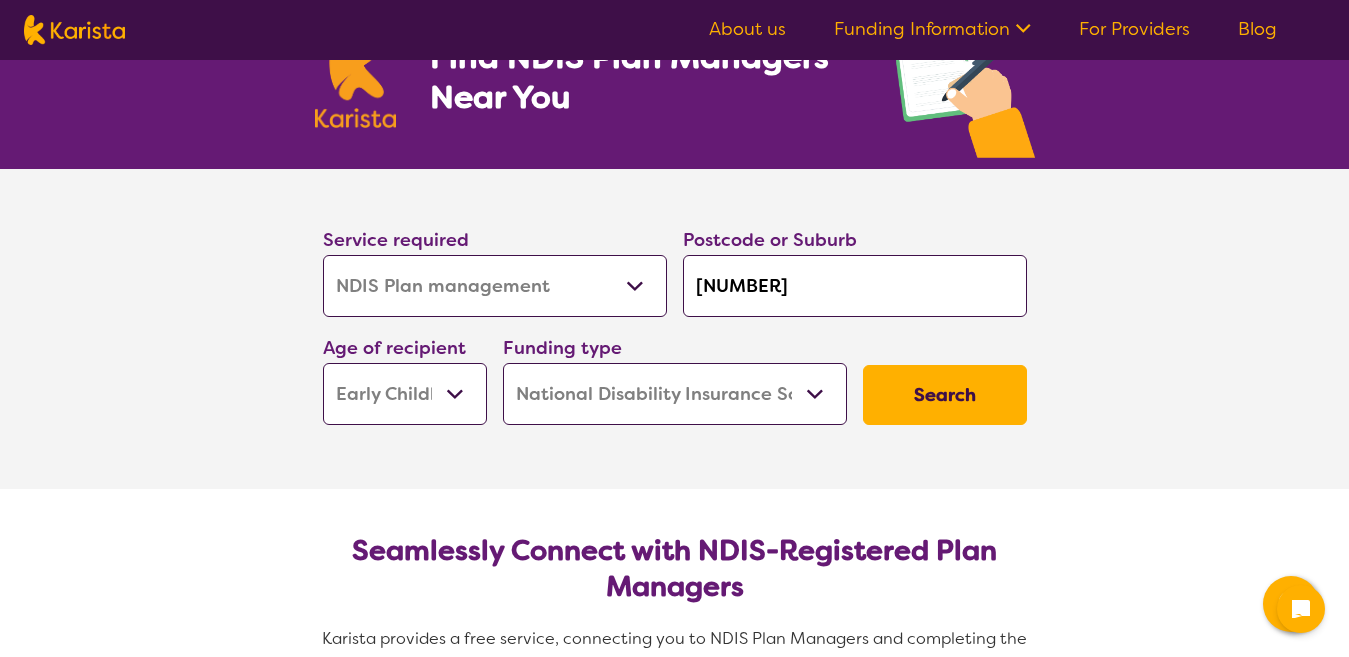 click on "Early Childhood - 0 to 9 Child - 10 to 11 Adolescent - 12 to 17 Adult - 18 to 64 Aged - 65+" at bounding box center (405, 394) 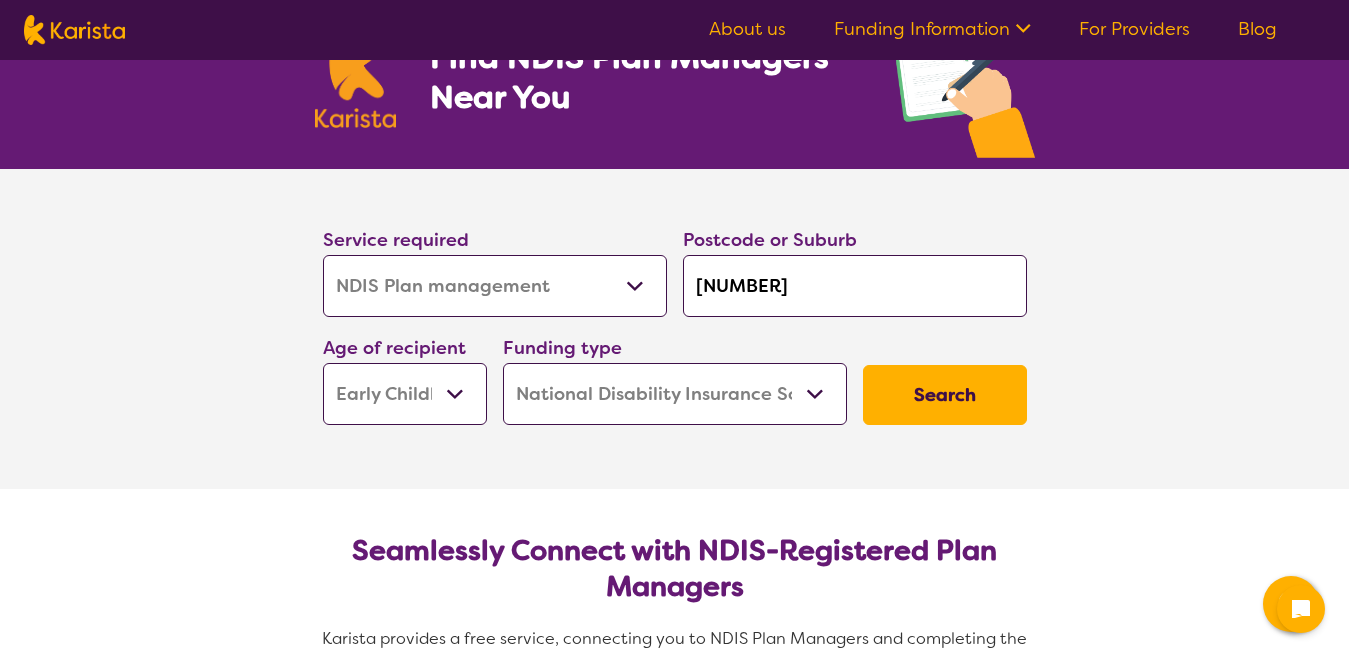 select on "EC" 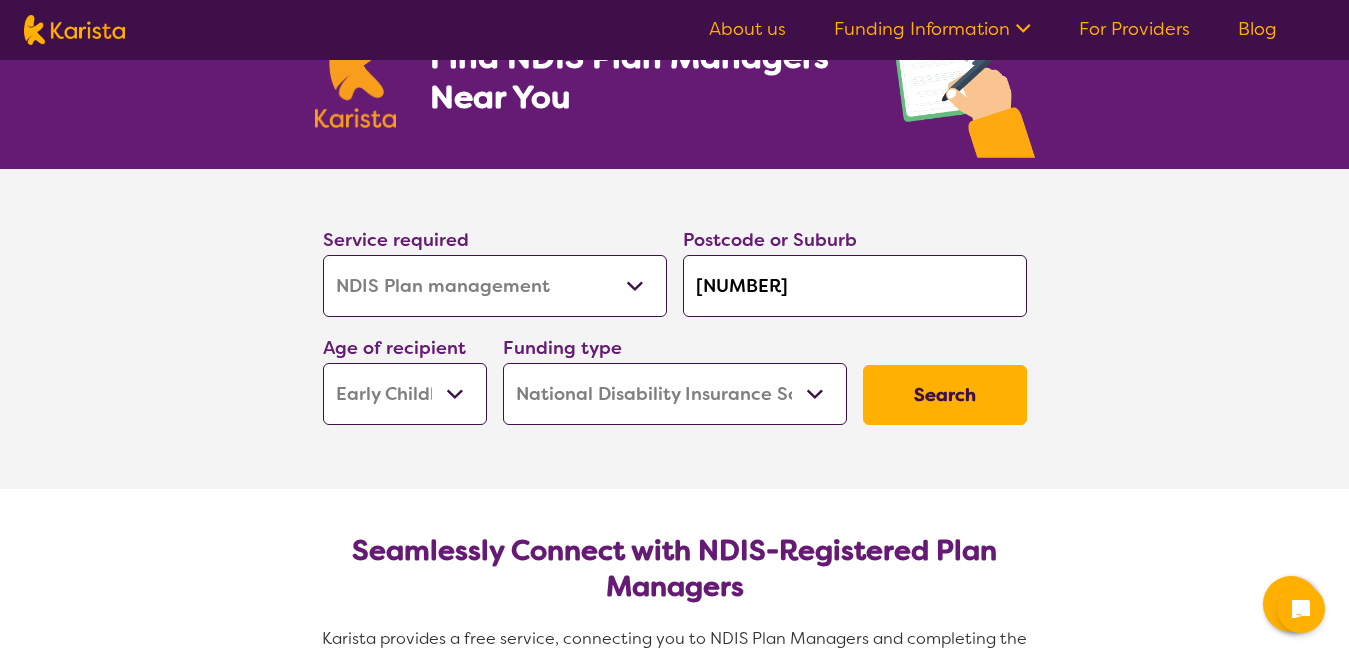 click on "Search" at bounding box center (945, 395) 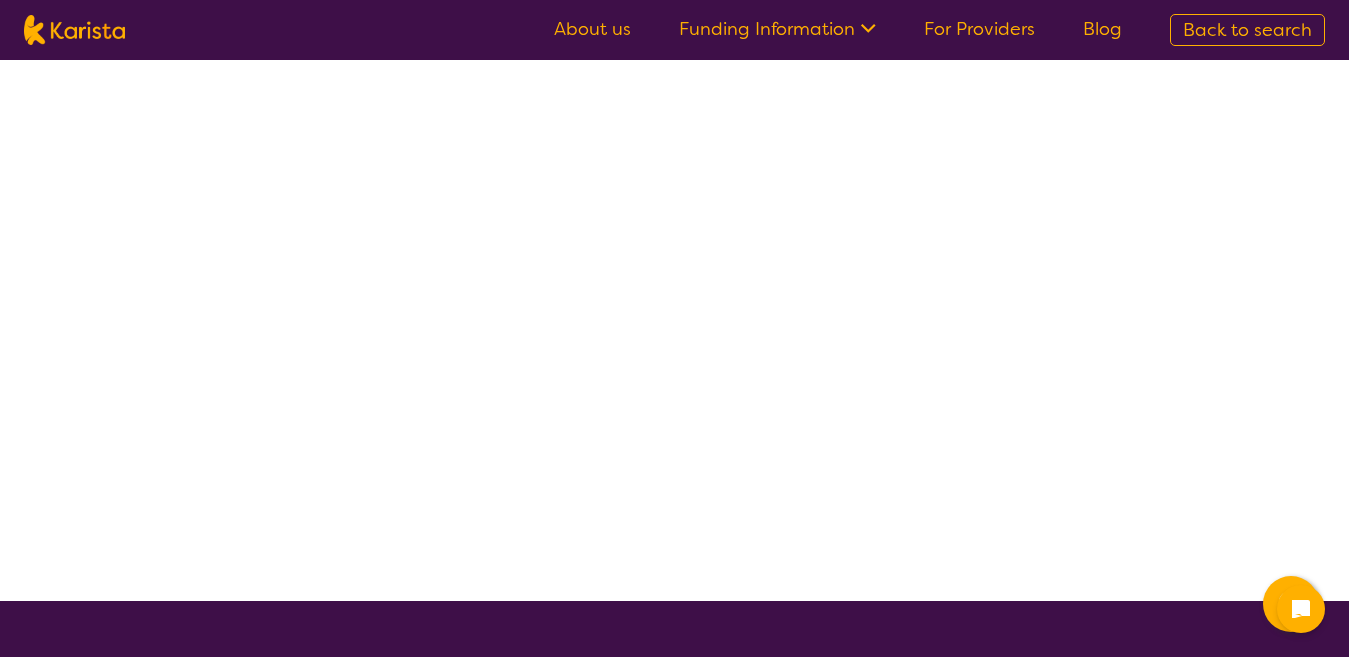 scroll, scrollTop: 0, scrollLeft: 0, axis: both 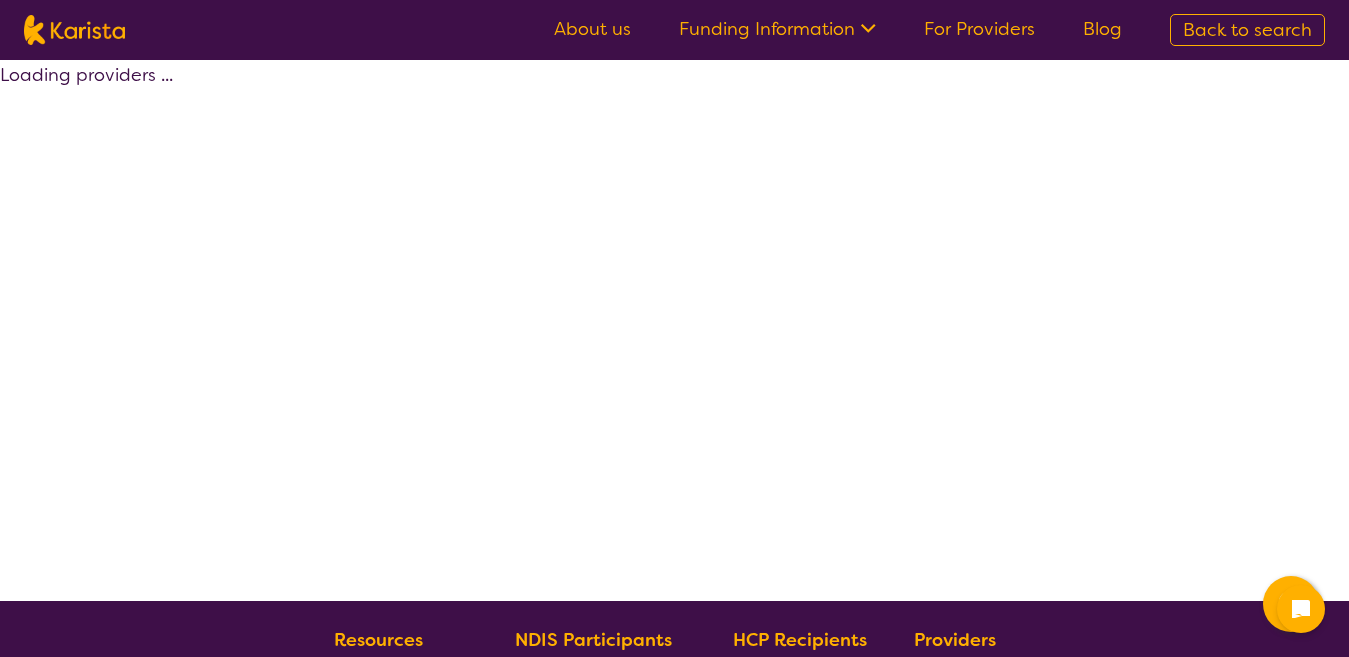 select on "by_score" 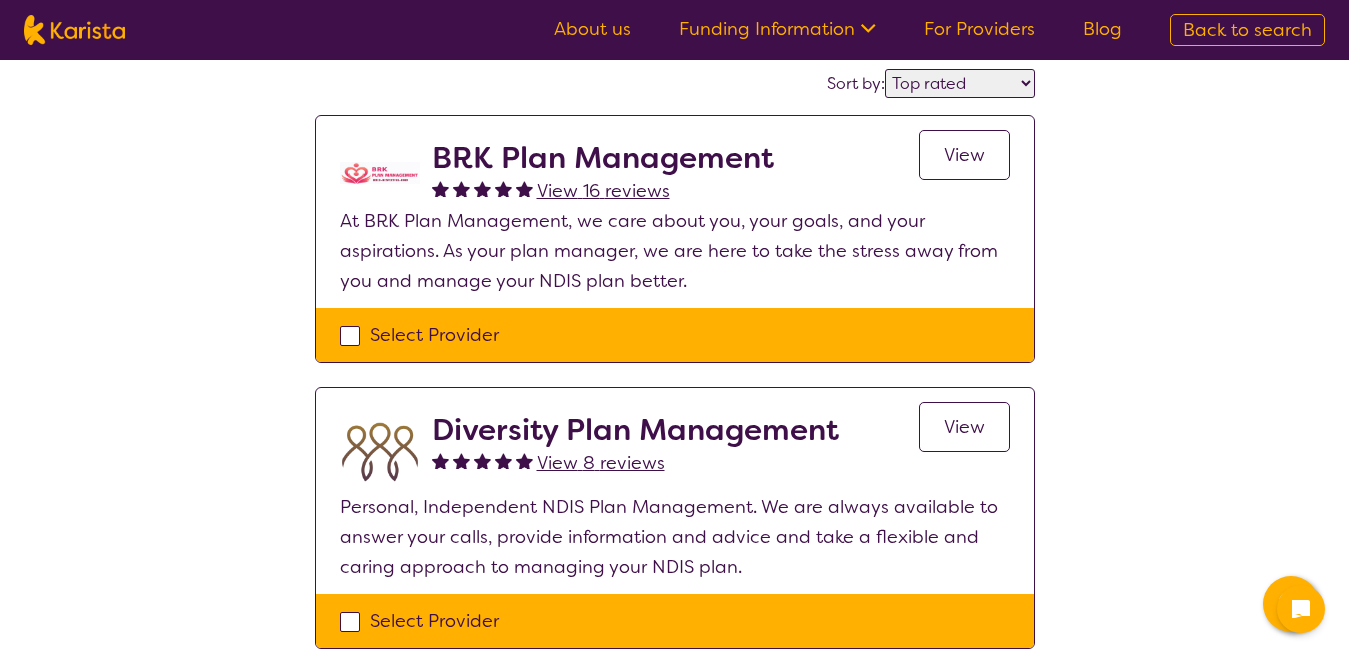 scroll, scrollTop: 246, scrollLeft: 0, axis: vertical 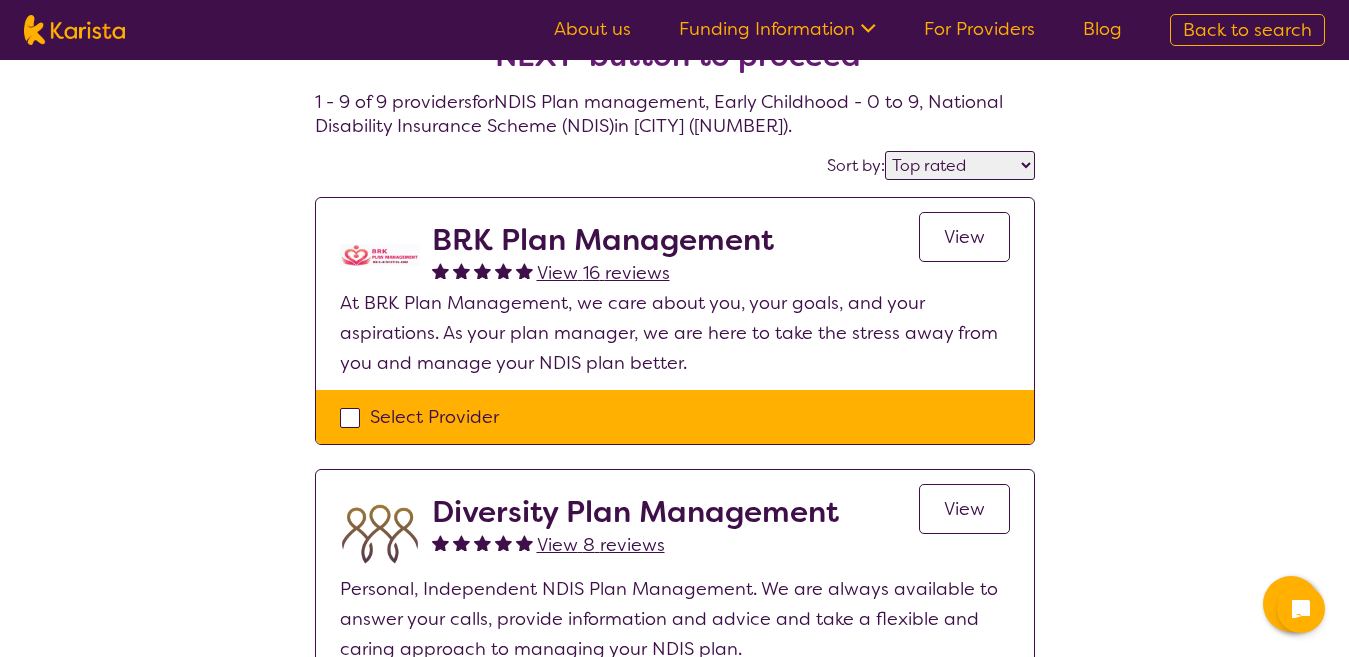 click on "View   16   reviews" at bounding box center [603, 273] 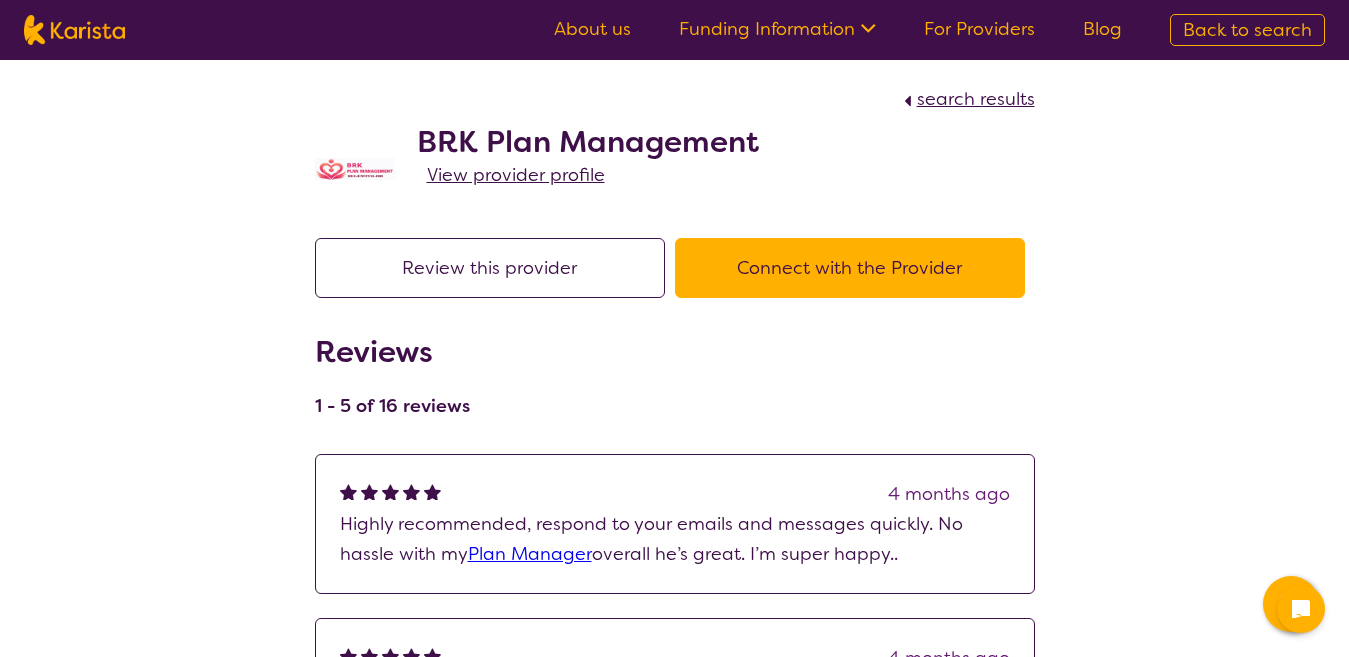 scroll, scrollTop: 0, scrollLeft: 0, axis: both 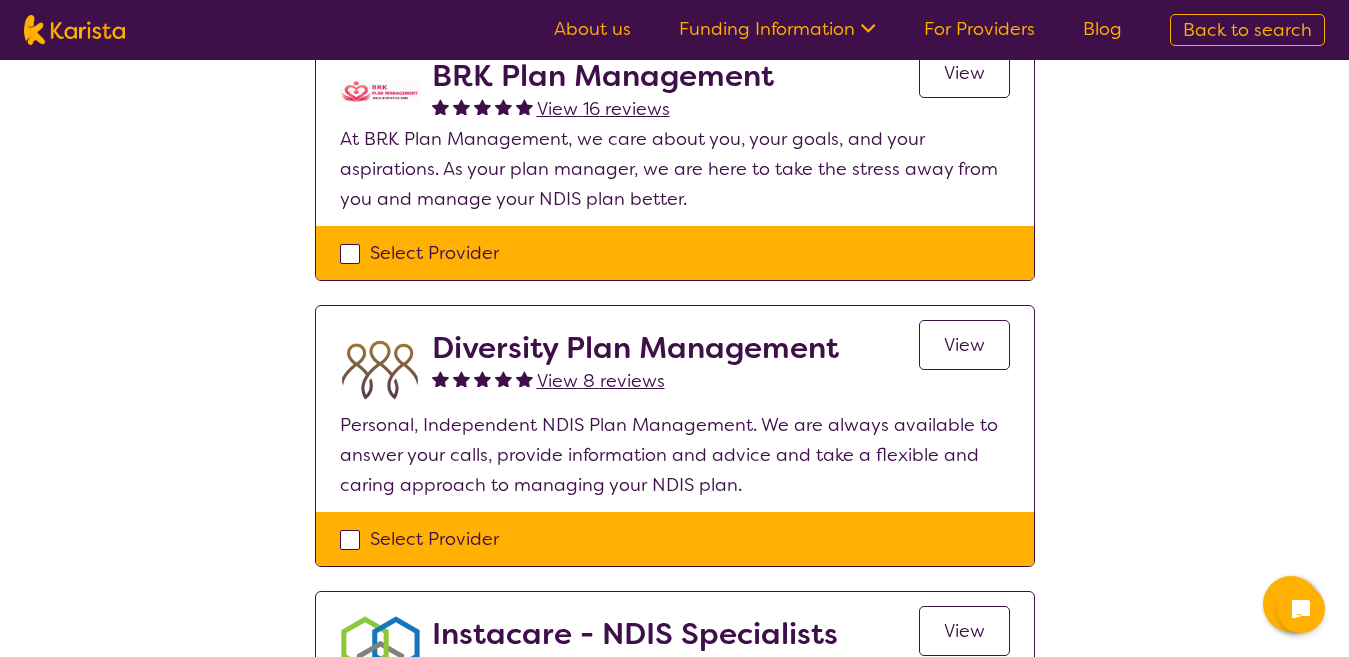 click on "View   8   reviews" at bounding box center [601, 381] 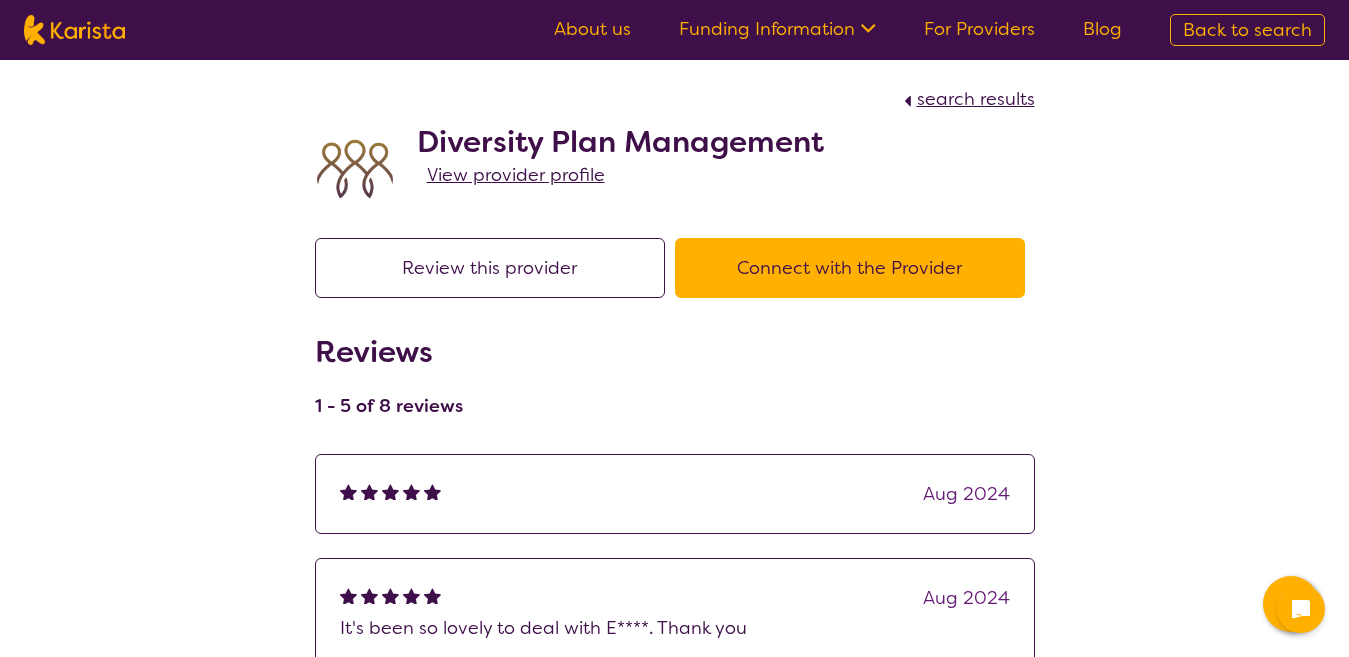 scroll, scrollTop: 0, scrollLeft: 0, axis: both 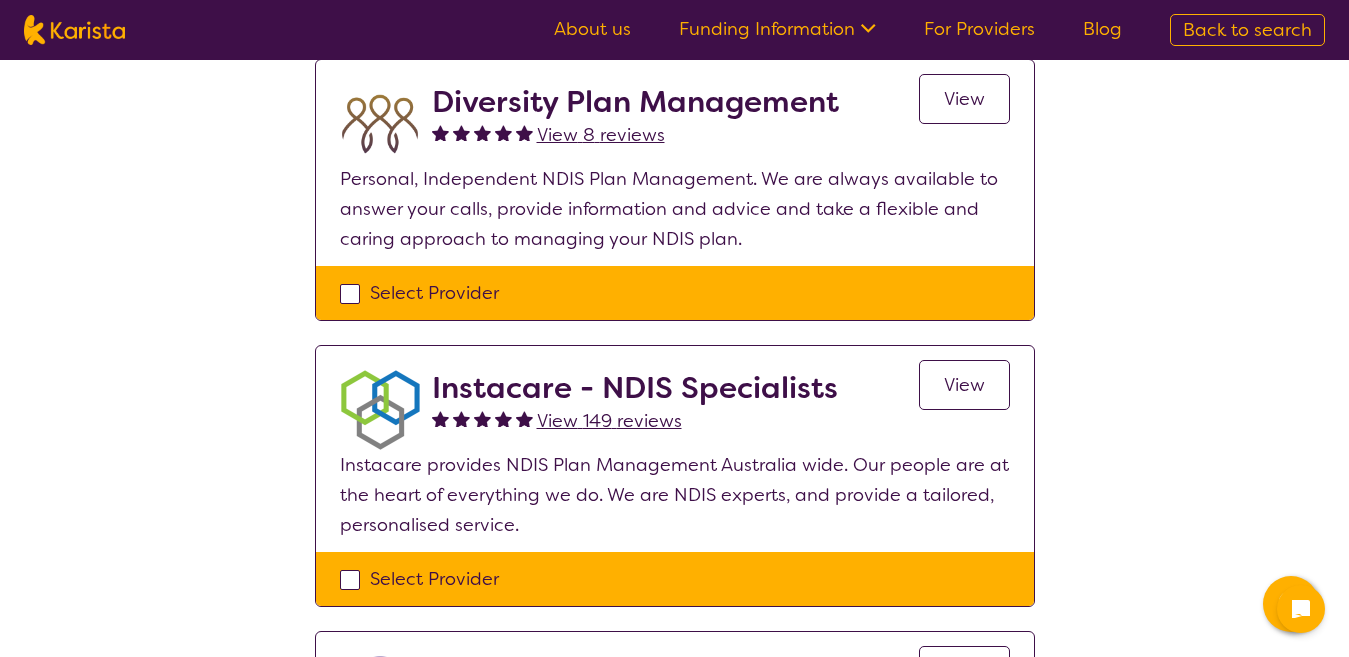 click on "View   149   reviews" at bounding box center [609, 421] 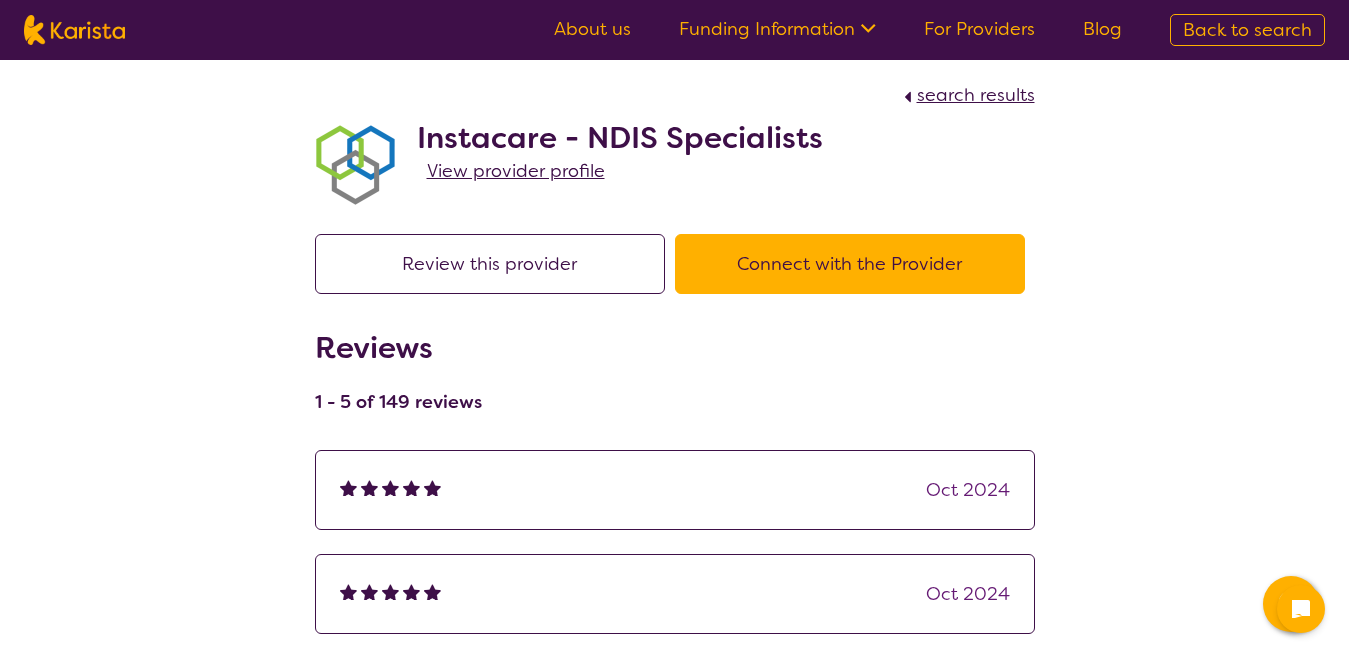scroll, scrollTop: 0, scrollLeft: 0, axis: both 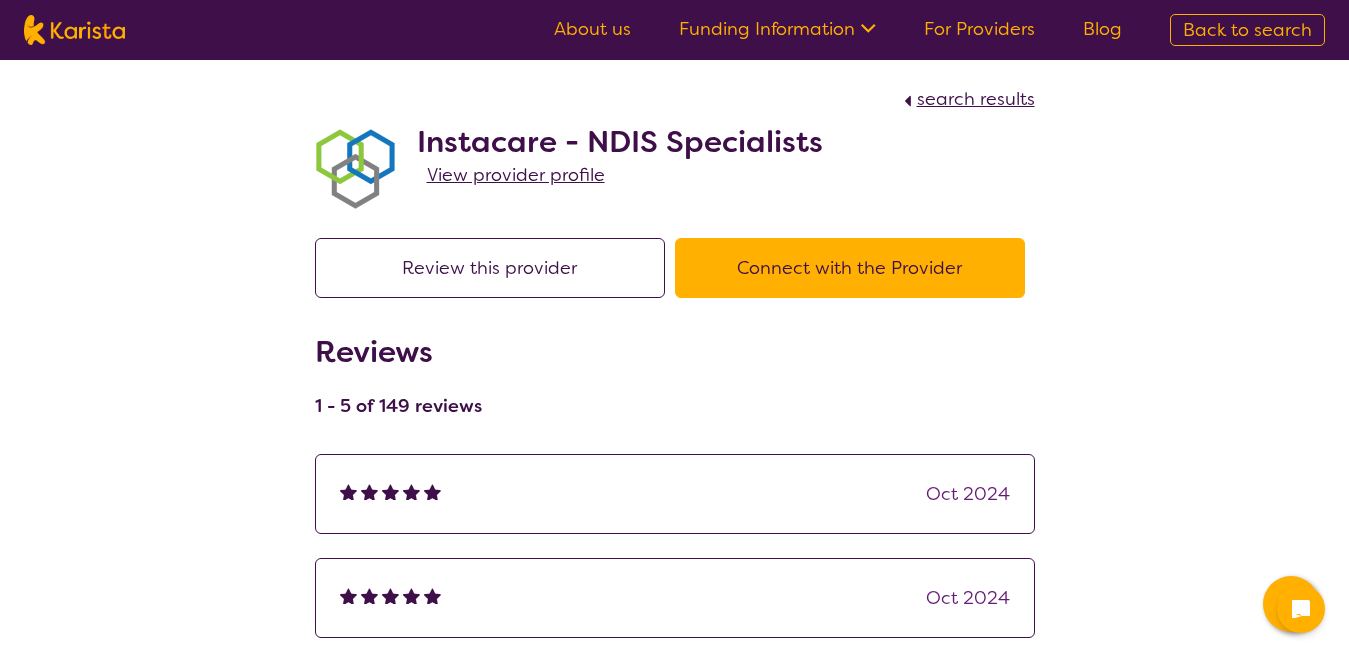 click on "search results" at bounding box center [976, 99] 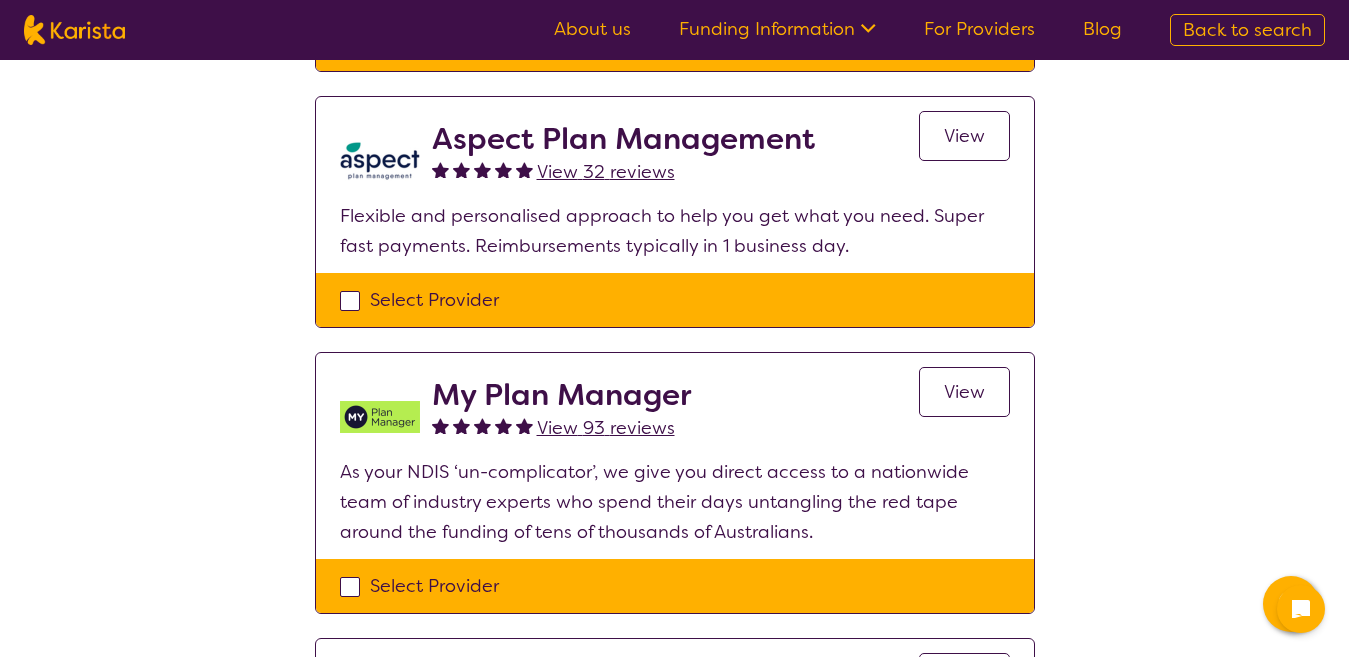 scroll, scrollTop: 1314, scrollLeft: 0, axis: vertical 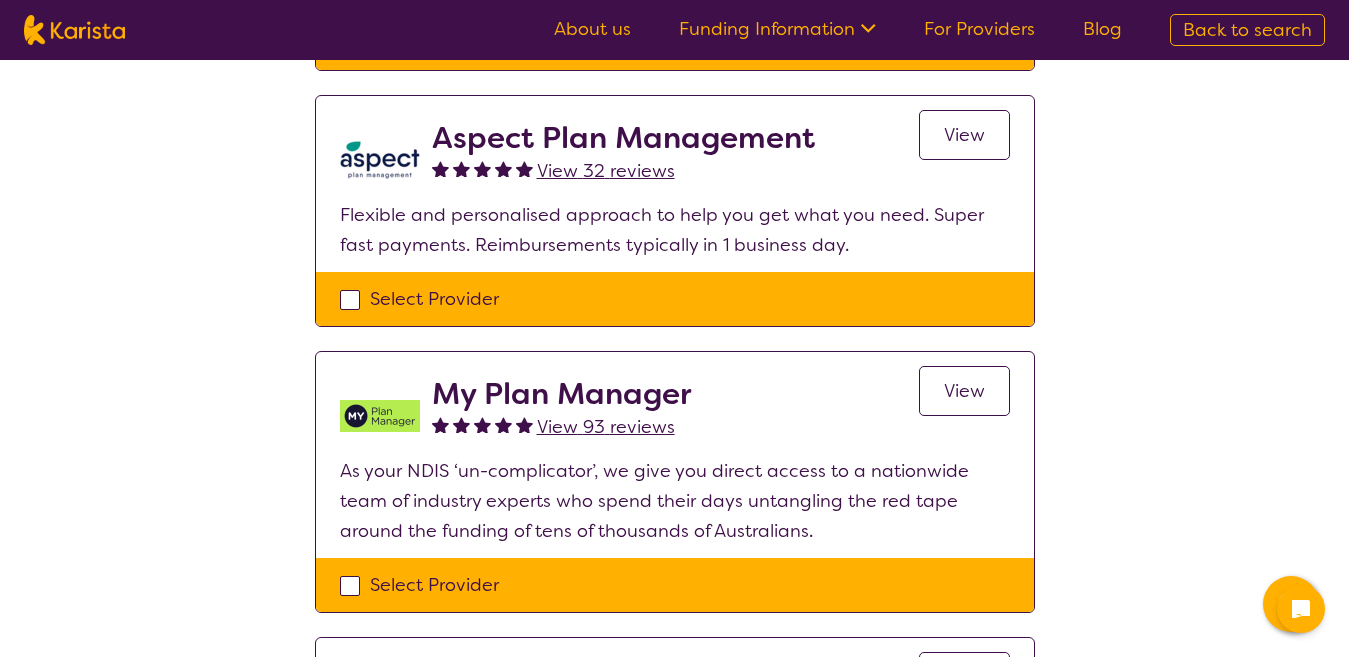 click on "View   93   reviews" at bounding box center [606, 427] 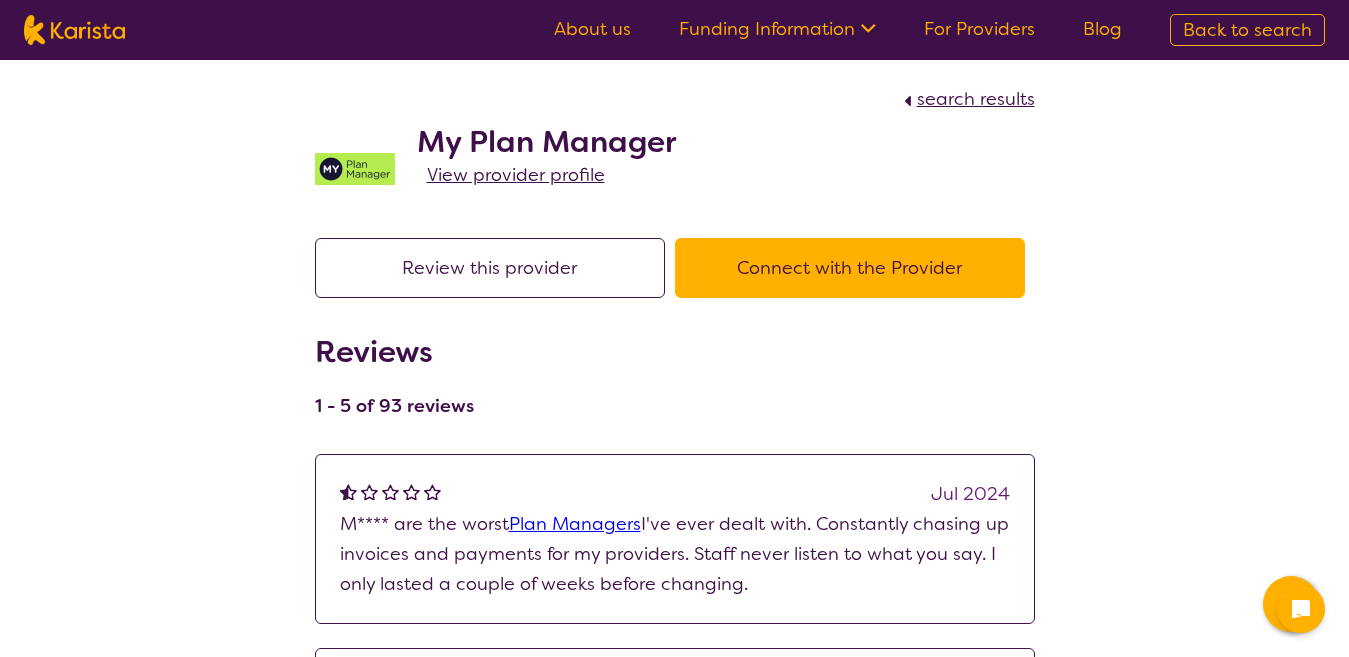 scroll, scrollTop: 0, scrollLeft: 0, axis: both 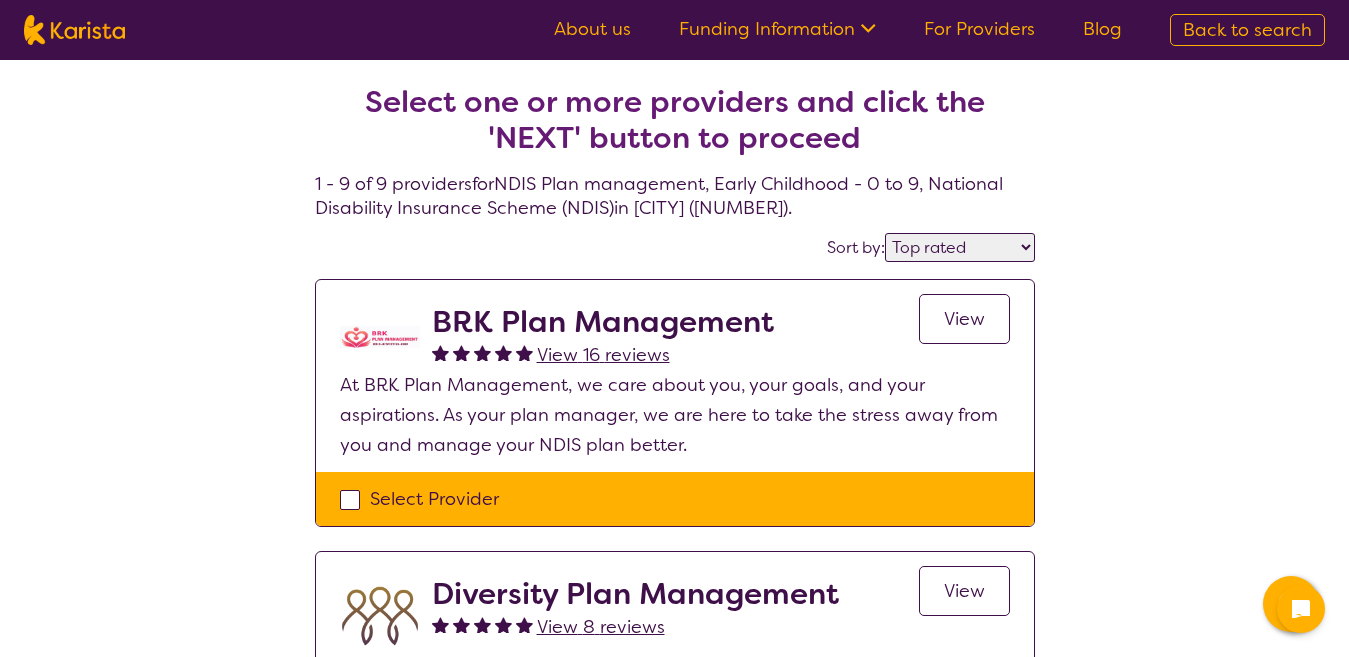 click on "View" at bounding box center (964, 319) 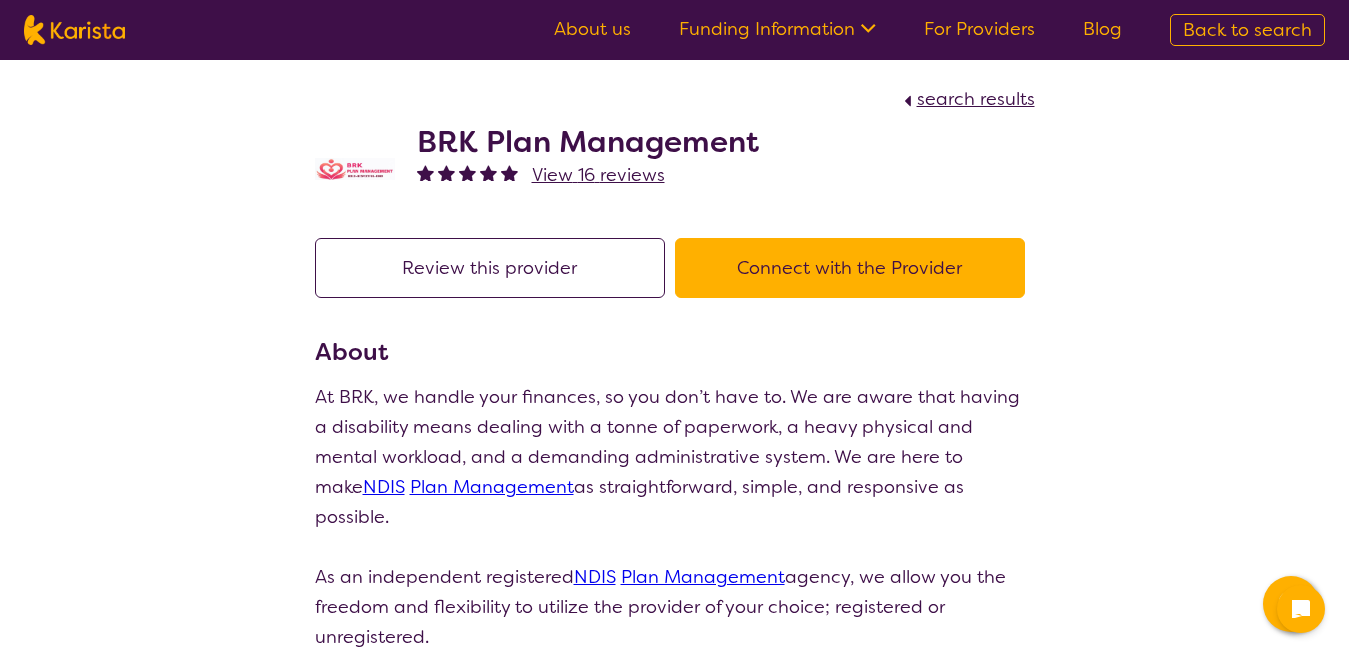 scroll, scrollTop: 0, scrollLeft: 0, axis: both 